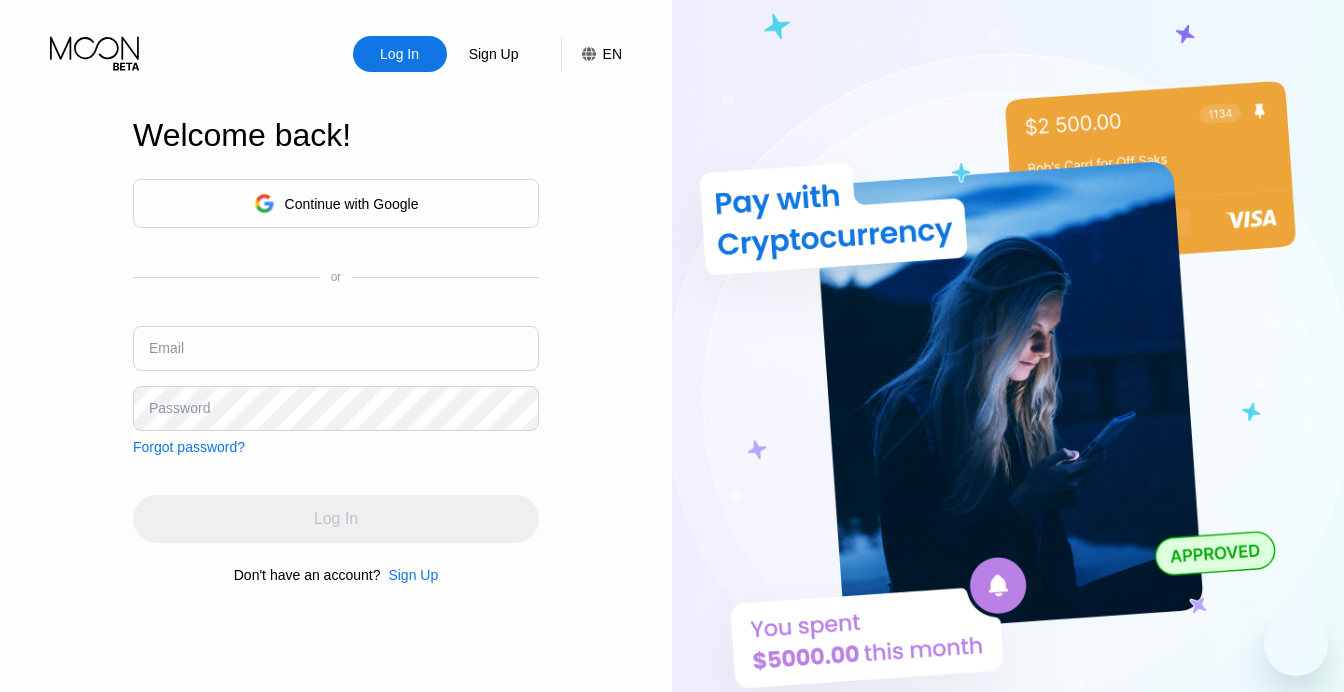 scroll, scrollTop: 0, scrollLeft: 0, axis: both 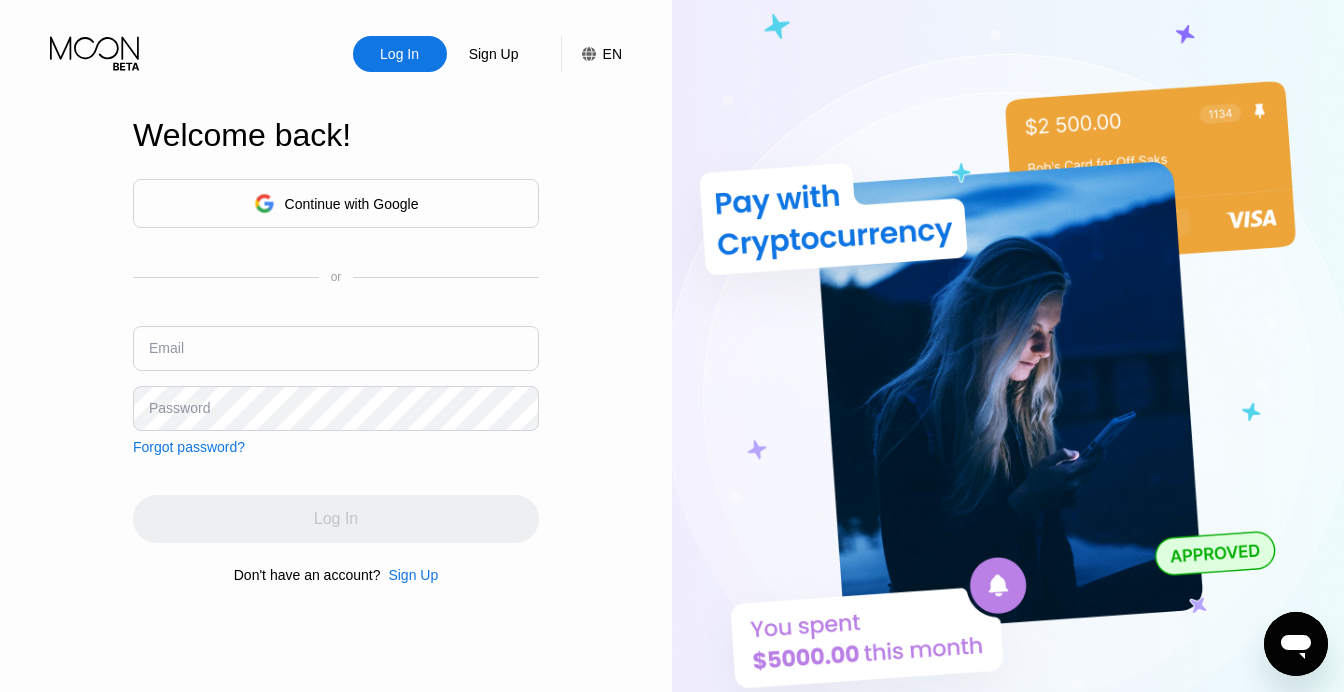 click at bounding box center [336, 348] 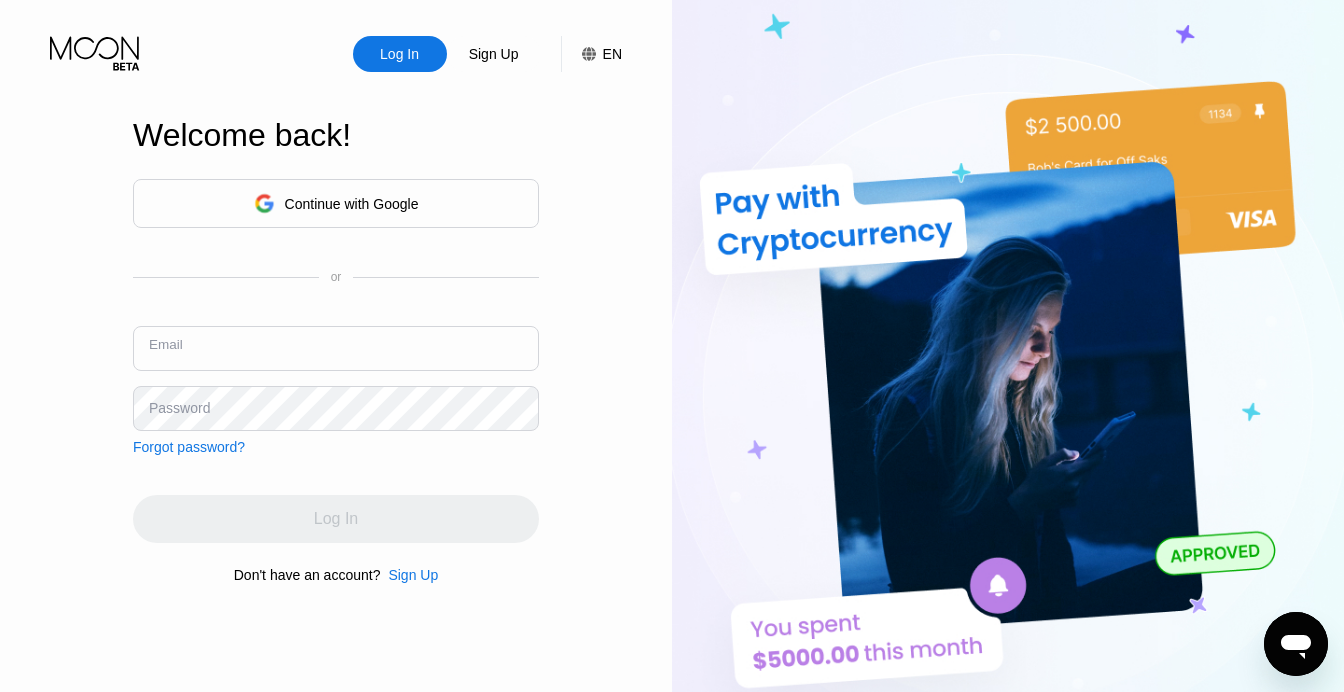 paste on "[EMAIL]" 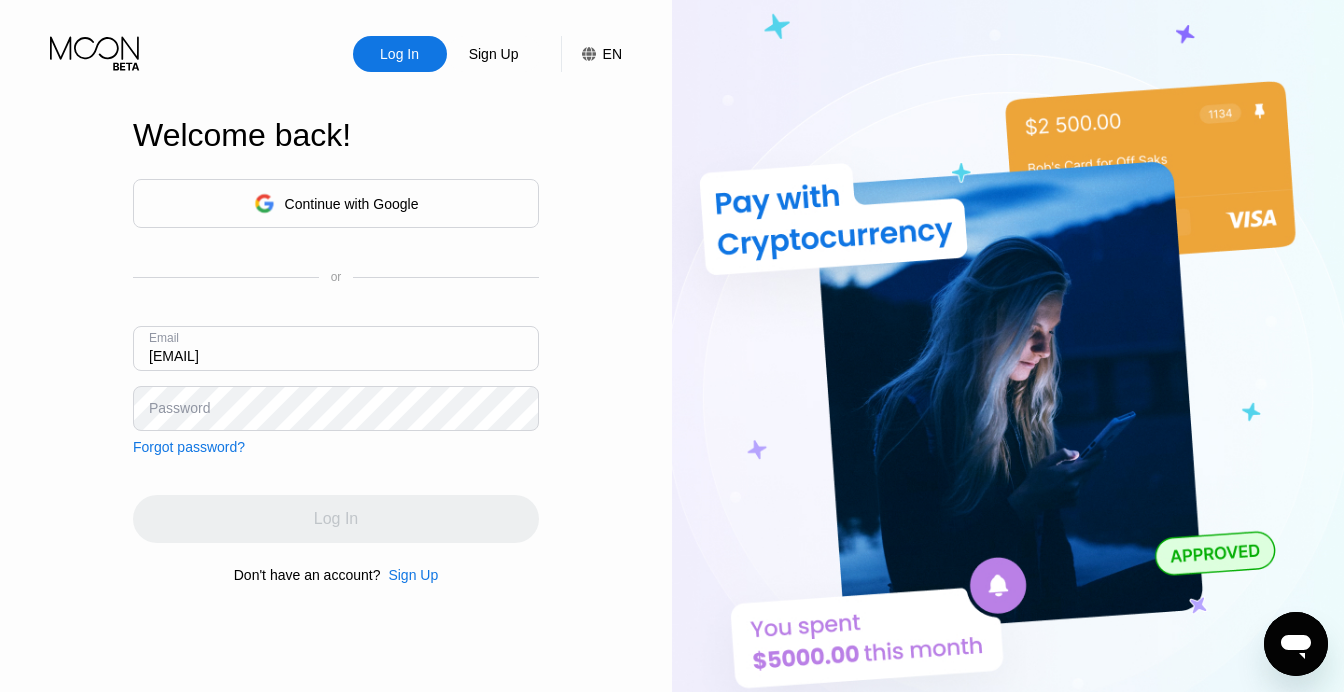 type on "[EMAIL]" 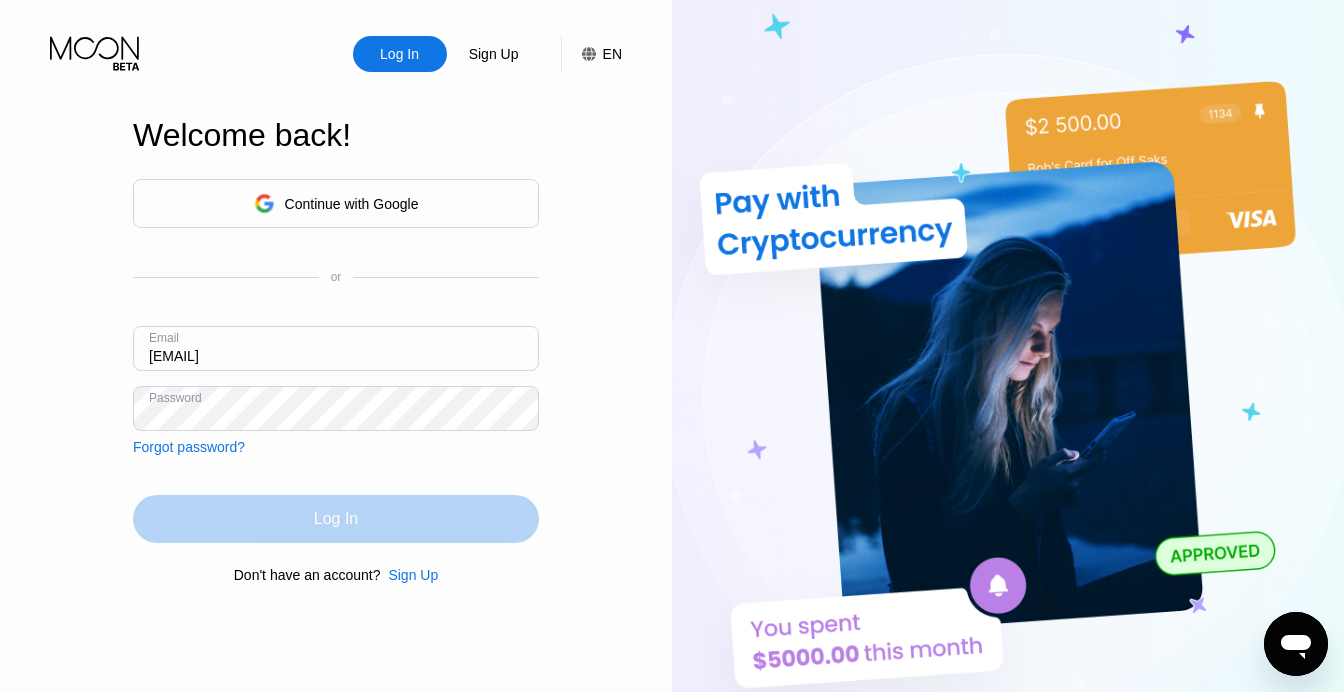 click on "Log In" at bounding box center (336, 519) 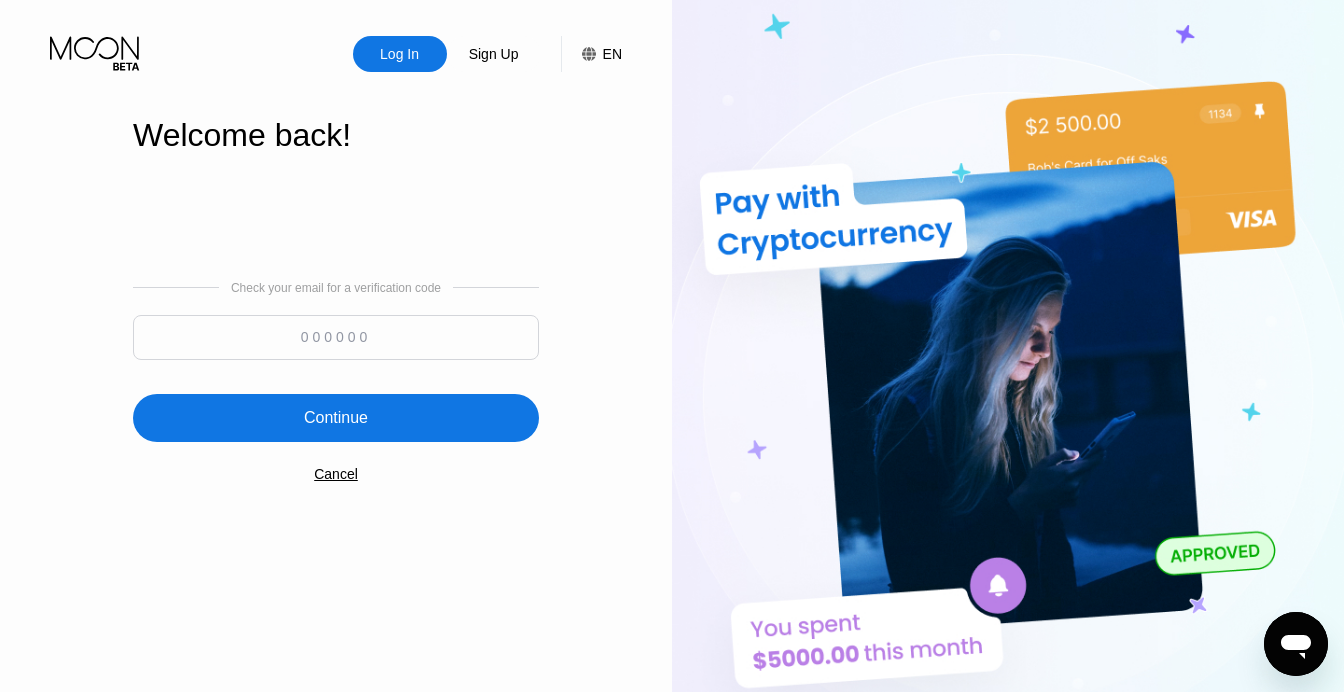 click at bounding box center (336, 337) 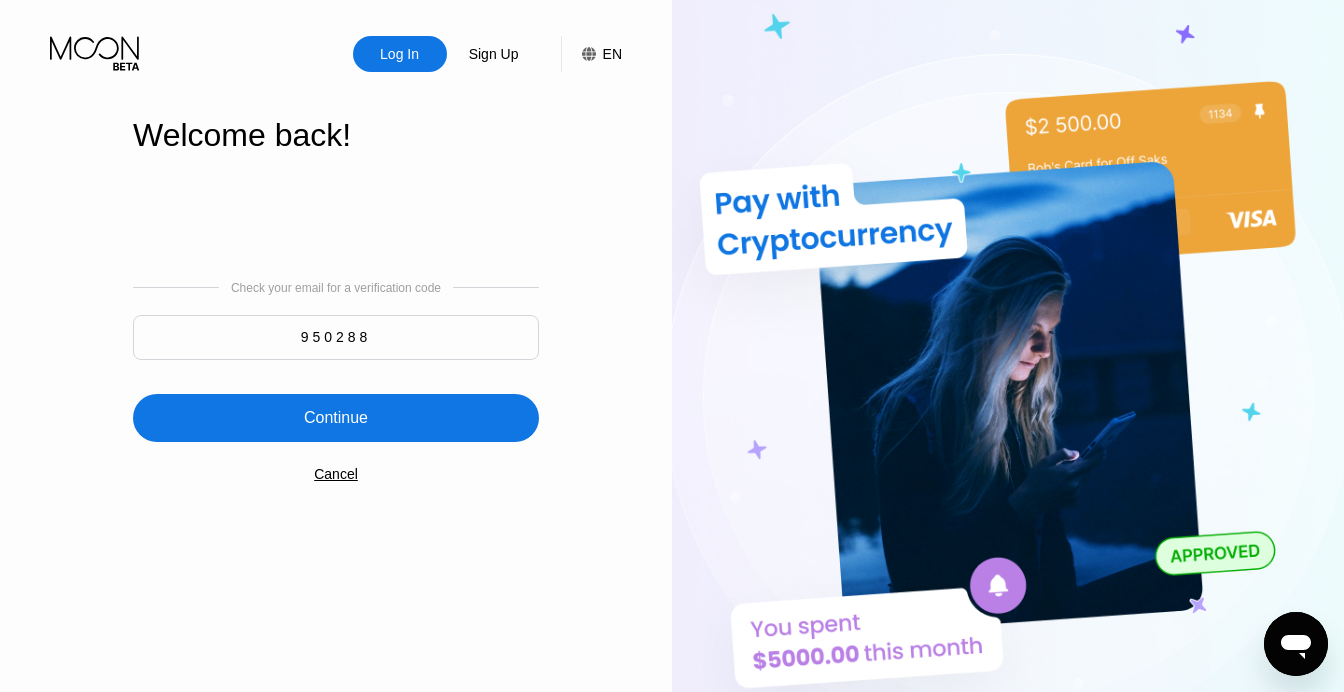 type on "950288" 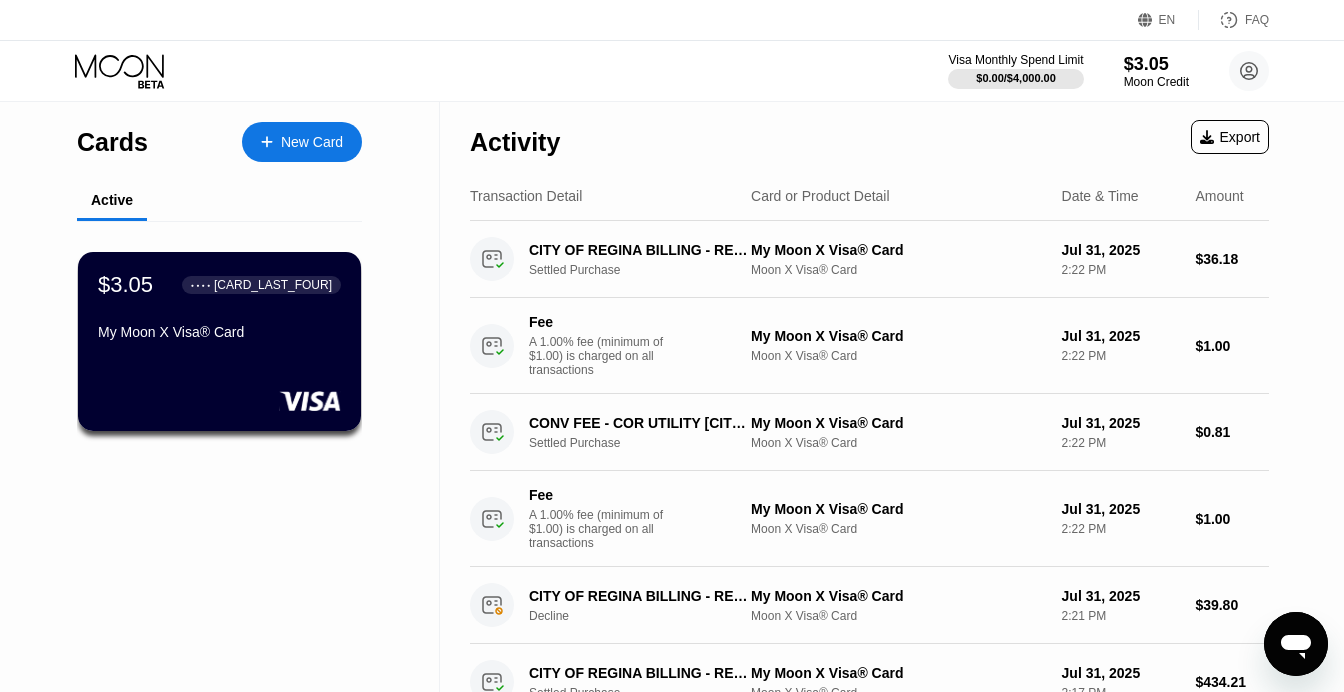 click on "Visa Monthly Spend Limit $0.00 / $4,000.00 $3.05 Moon Credit vfb1893@btcmod.com  Home Settings Support Careers About Us Log out Privacy policy Terms" at bounding box center [672, 71] 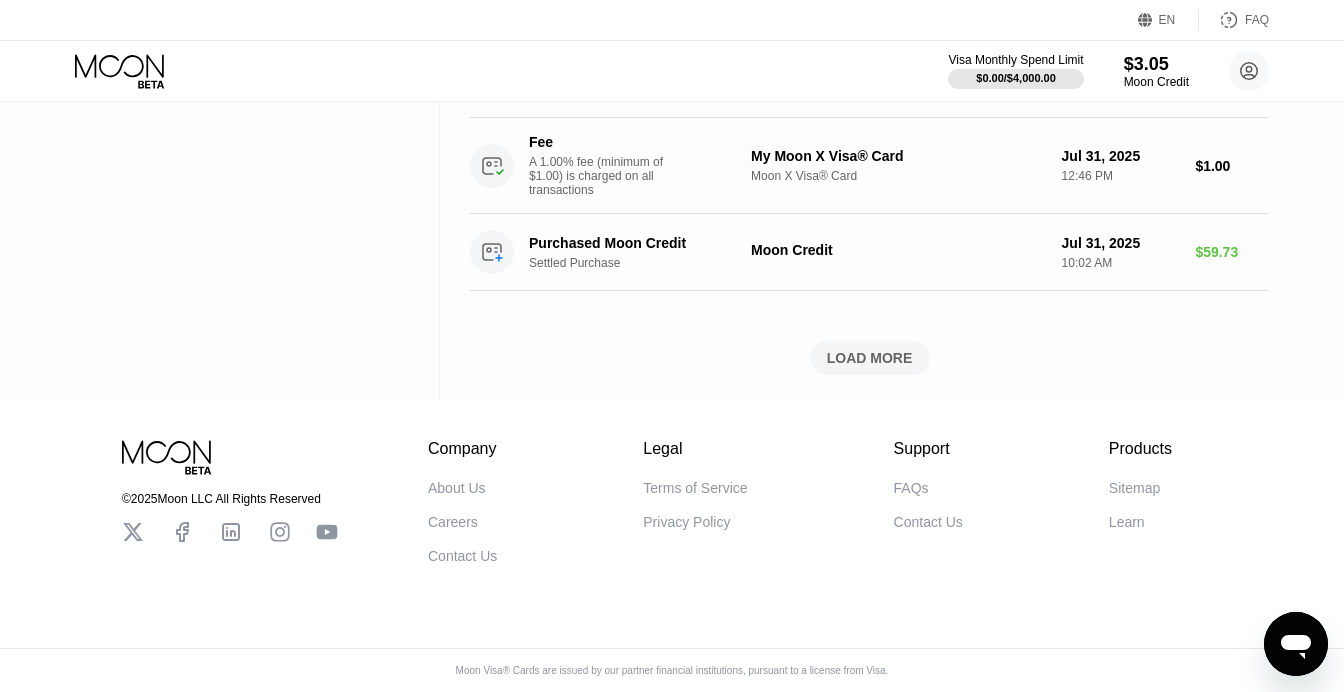 click on "Cards    New Card Active $3.05 ● ● ● ● 3256 My Moon X Visa® Card" at bounding box center [220, -560] 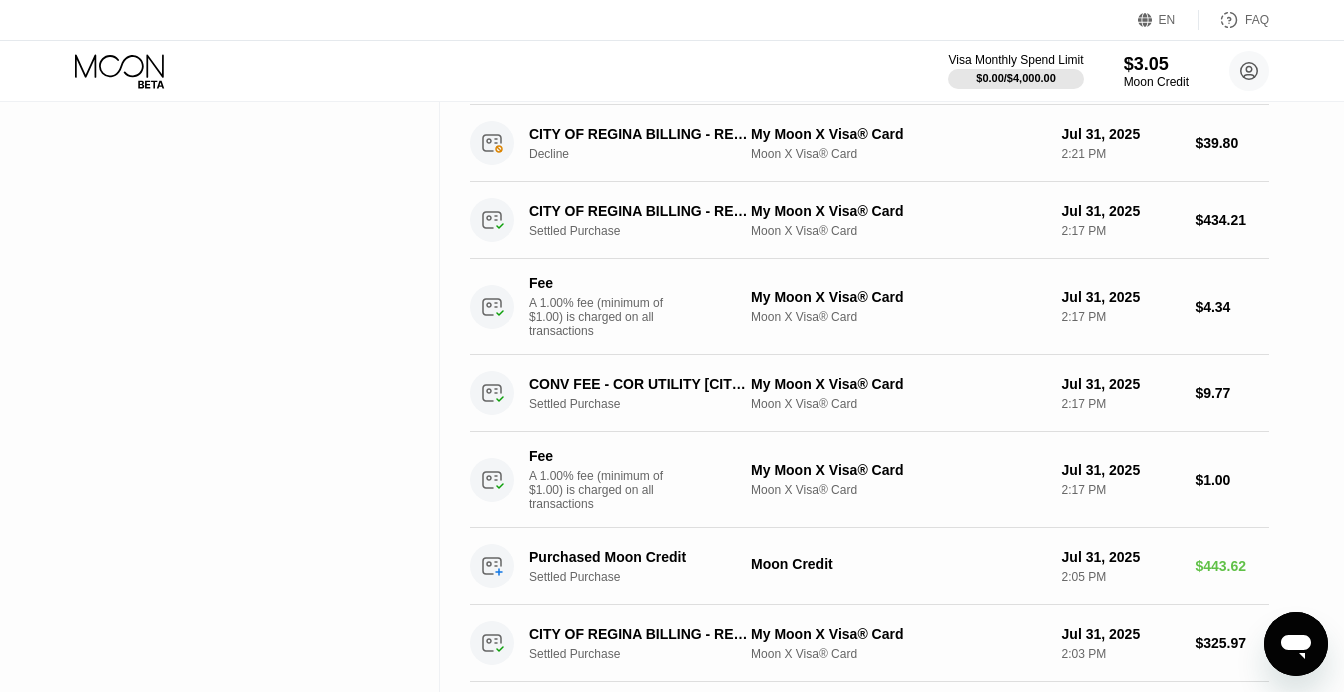 scroll, scrollTop: 0, scrollLeft: 0, axis: both 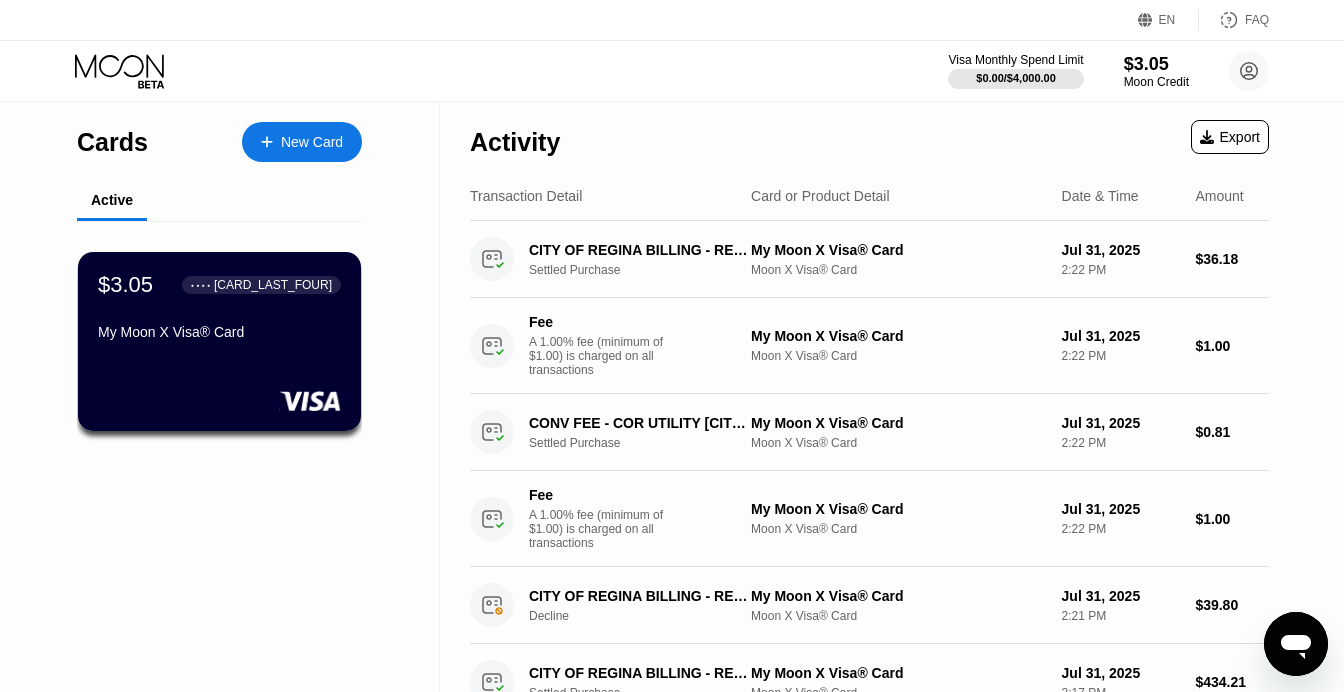 click on "Cards    New Card Active $3.05 ● ● ● ● 3256 My Moon X Visa® Card" at bounding box center (220, 1062) 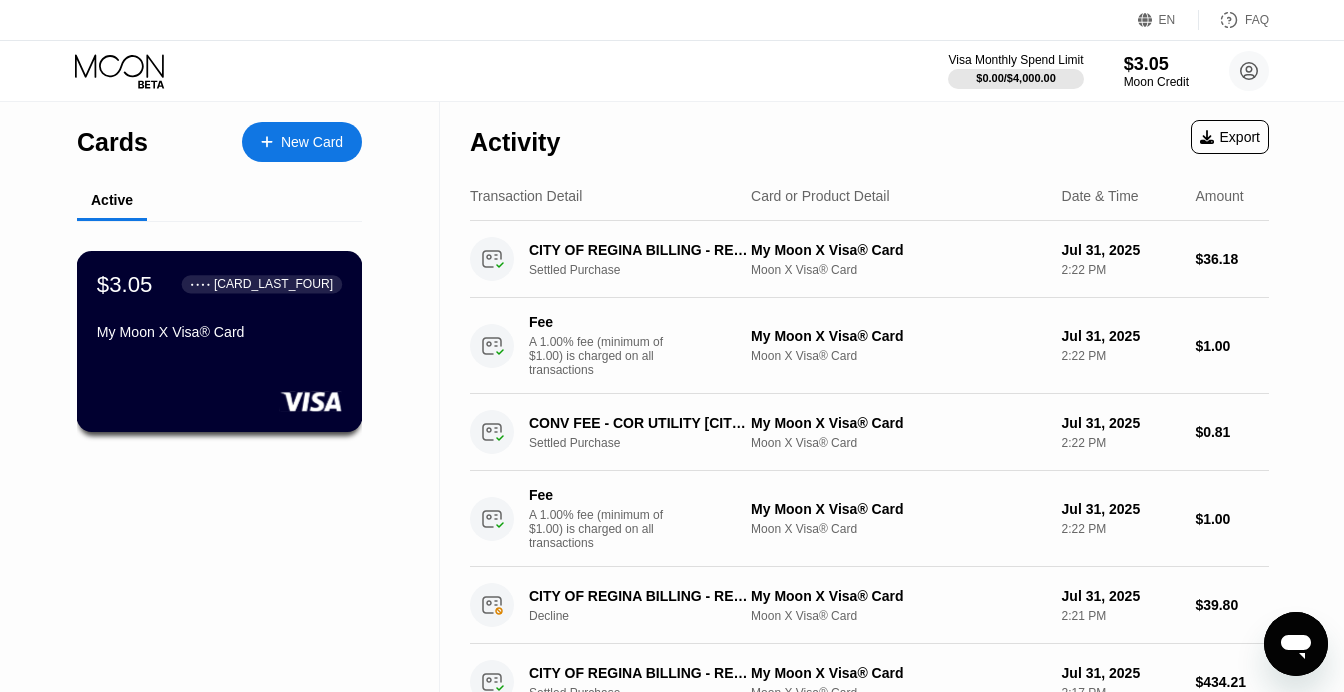 click on "$3.05 ● ● ● ● 3256 My Moon X Visa® Card" at bounding box center [220, 341] 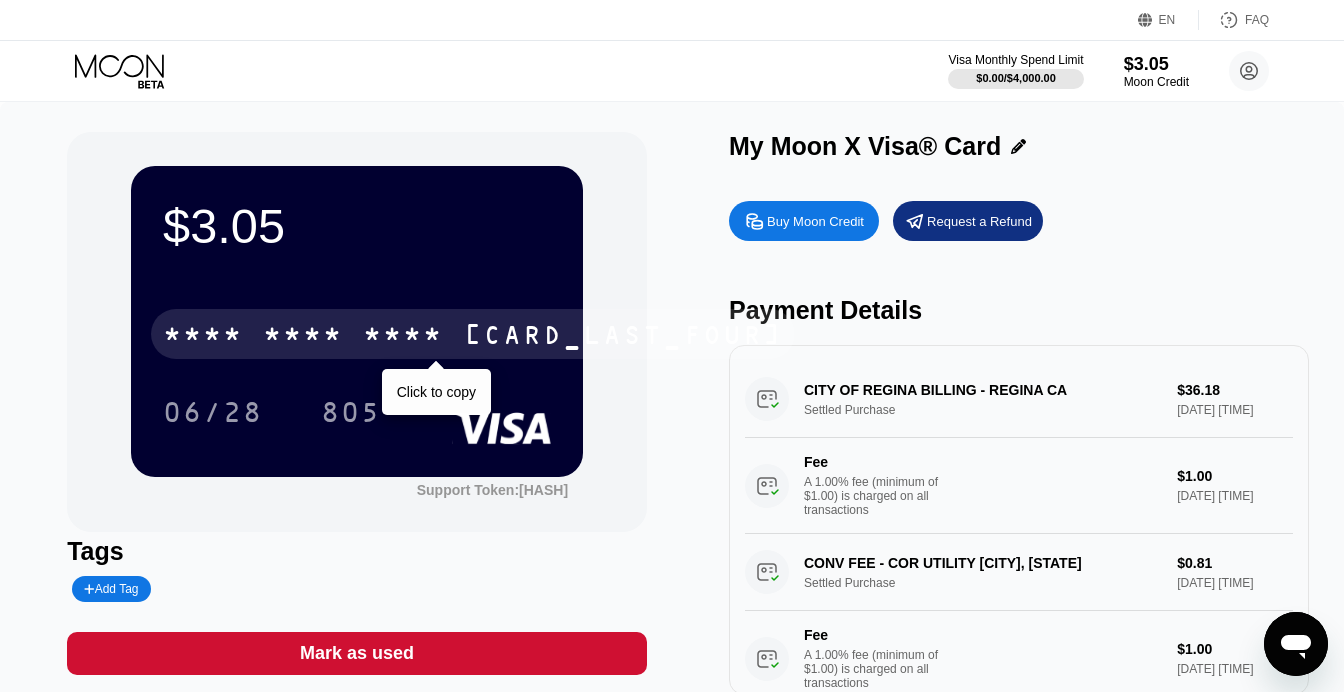 click on "* * * *" at bounding box center [403, 337] 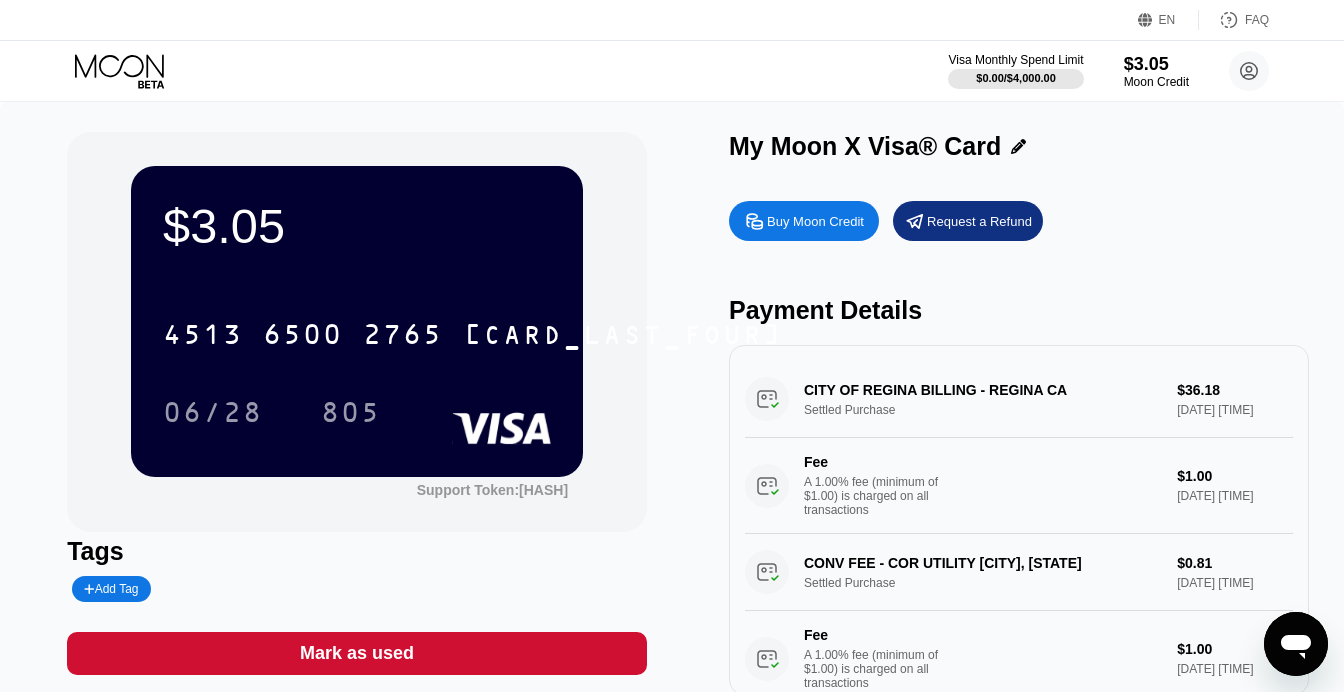 click on "Visa Monthly Spend Limit $0.00 / $4,000.00 $3.05 Moon Credit vfb1893@btcmod.com  Home Settings Support Careers About Us Log out Privacy policy Terms" at bounding box center (672, 71) 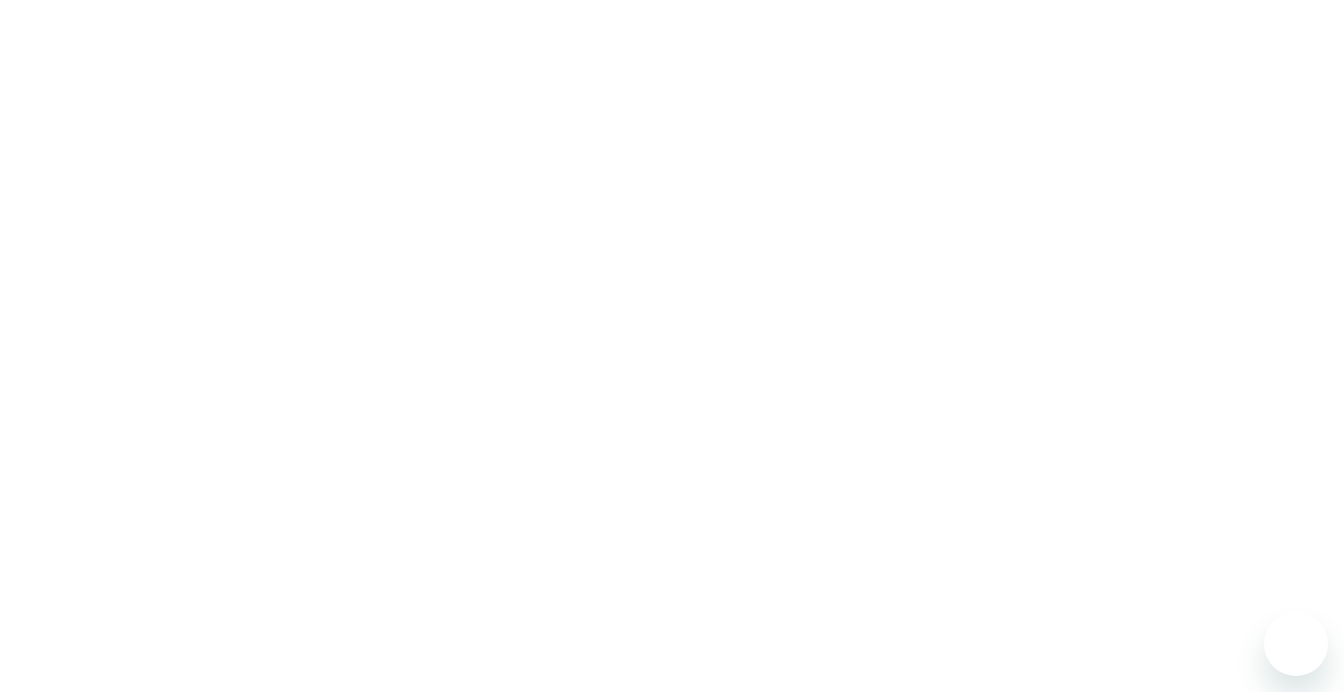 scroll, scrollTop: 0, scrollLeft: 0, axis: both 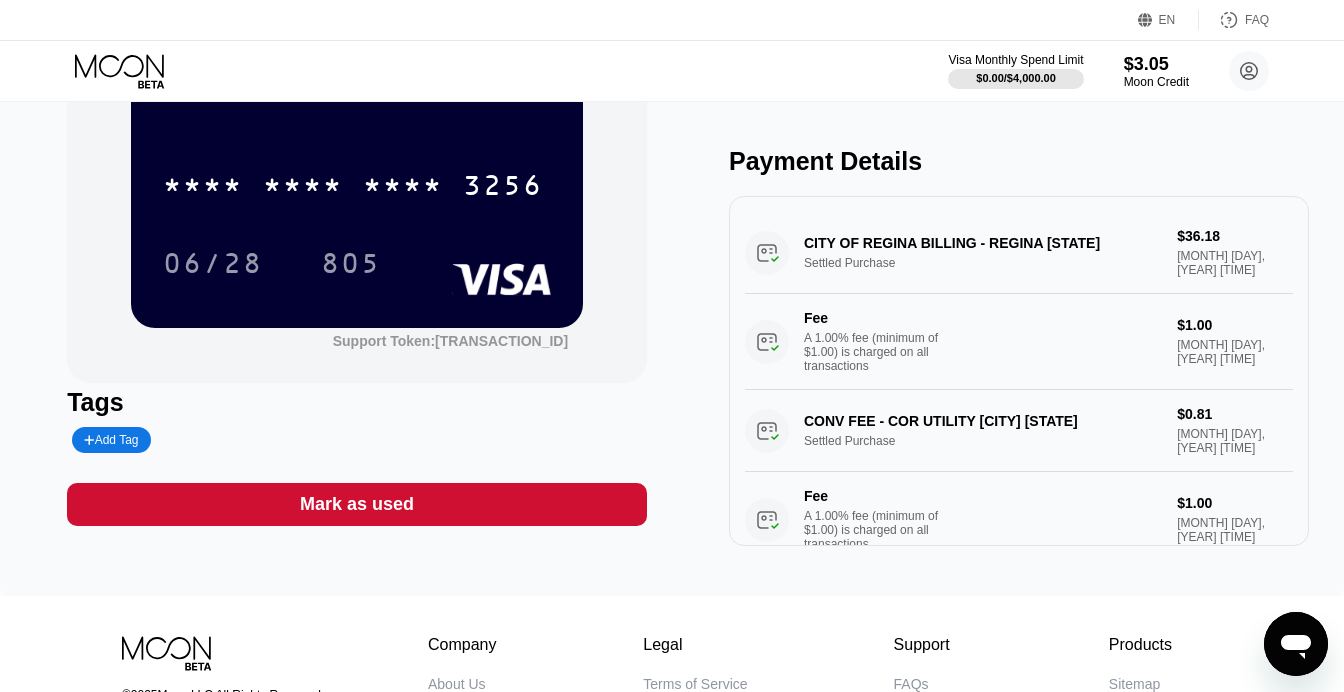 click on "$3.05 * * * * * * * * * * * * [LAST_FOUR_DIGITS] [MM]/[DD] [TRANSACTION_ID] Tags  Add Tag Mark as used My Moon X Visa® Card Buy Moon Credit Request a Refund Payment Details CITY OF REGINA BILLING - REGINA       [STATE] Settled Purchase $36.18 [MONTH] [DAY], [YEAR] [TIME] Fee A 1.00% fee (minimum of $1.00) is charged on all transactions $1.00 [MONTH] [DAY], [YEAR] [TIME] CONV FEE - COR UTILITY BIETOBICOKE    [STATE] Settled Purchase $0.81 [MONTH] [DAY], [YEAR] [TIME] Fee A 1.00% fee (minimum of $1.00) is charged on all transactions $1.00 [MONTH] [DAY], [YEAR] [TIME] CITY OF REGINA BILLING - REGINA       [STATE] Decline $39.80 [MONTH] [DAY], [YEAR] [TIME] CITY OF REGINA BILLING - REGINA       [STATE] Settled Purchase $434.21 [MONTH] [DAY], [YEAR] [TIME] Fee A 1.00% fee (minimum of $1.00) is charged on all transactions $4.34 [MONTH] [DAY], [YEAR] [TIME] CONV FEE - COR UTILITY BIETOBICOKE    [STATE] Settled Purchase $9.77 [MONTH] [DAY], [YEAR] [TIME] Fee A 1.00% fee (minimum of $1.00) is charged on all transactions $1.00 [MONTH] [DAY], [YEAR] [TIME] CITY OF REGINA BILLING - REGINA       [STATE] Settled Purchase Fee" at bounding box center (672, 264) 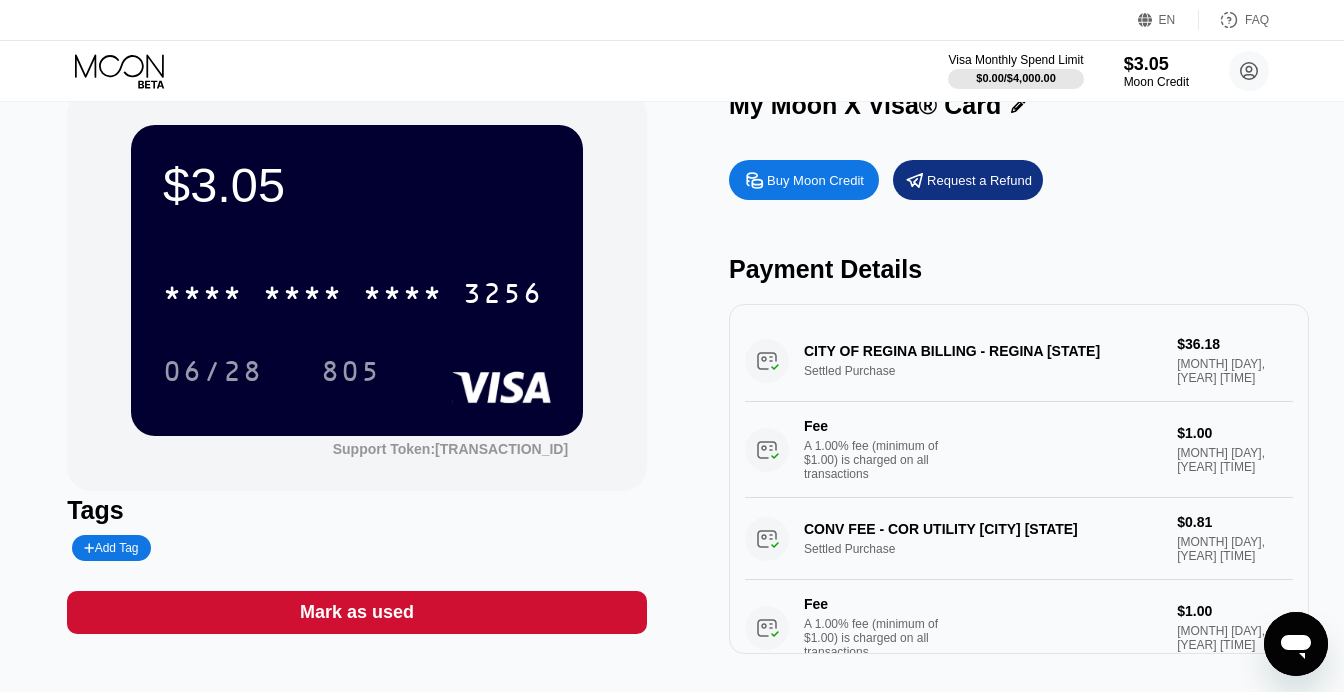 scroll, scrollTop: 0, scrollLeft: 0, axis: both 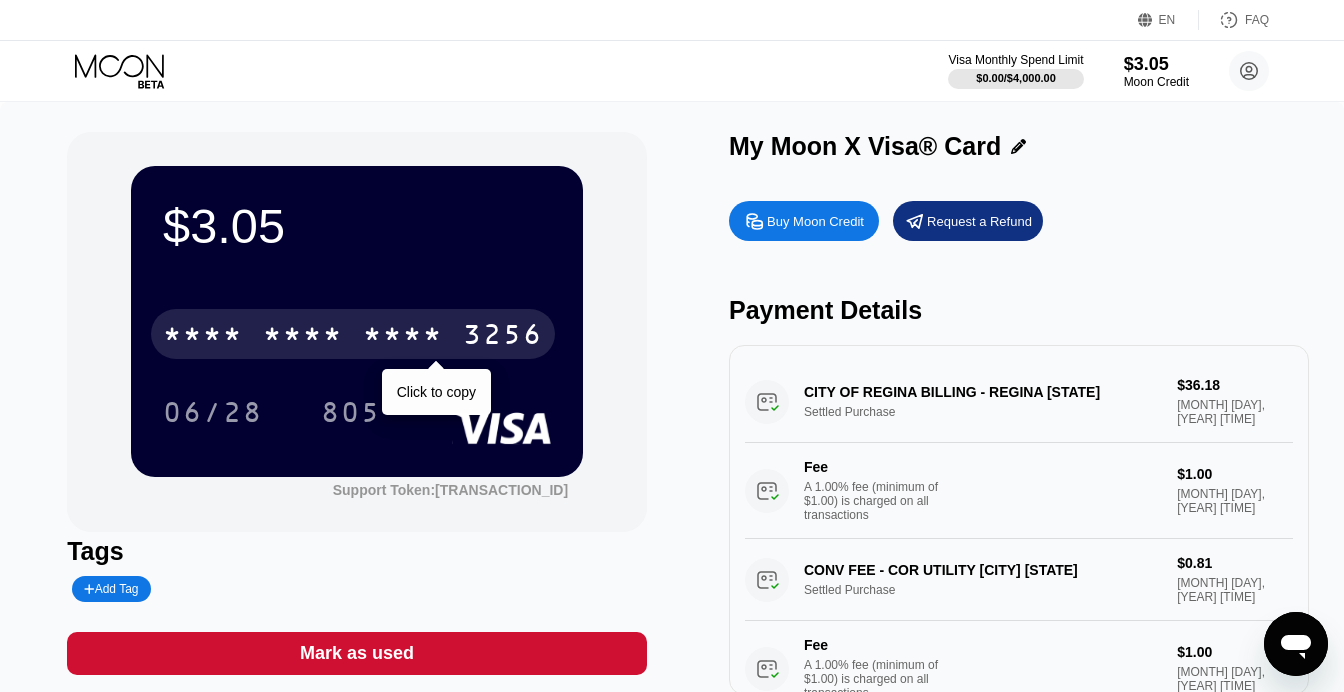 click on "* * * *" at bounding box center (403, 337) 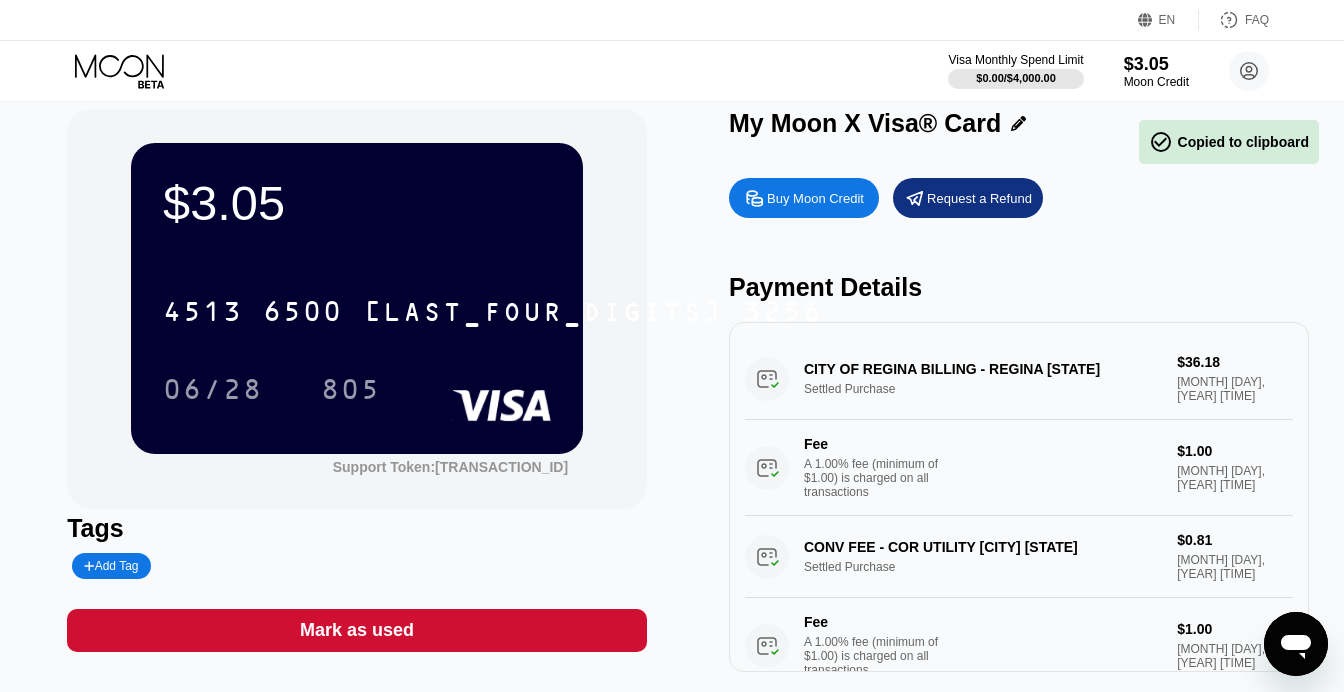 scroll, scrollTop: 24, scrollLeft: 0, axis: vertical 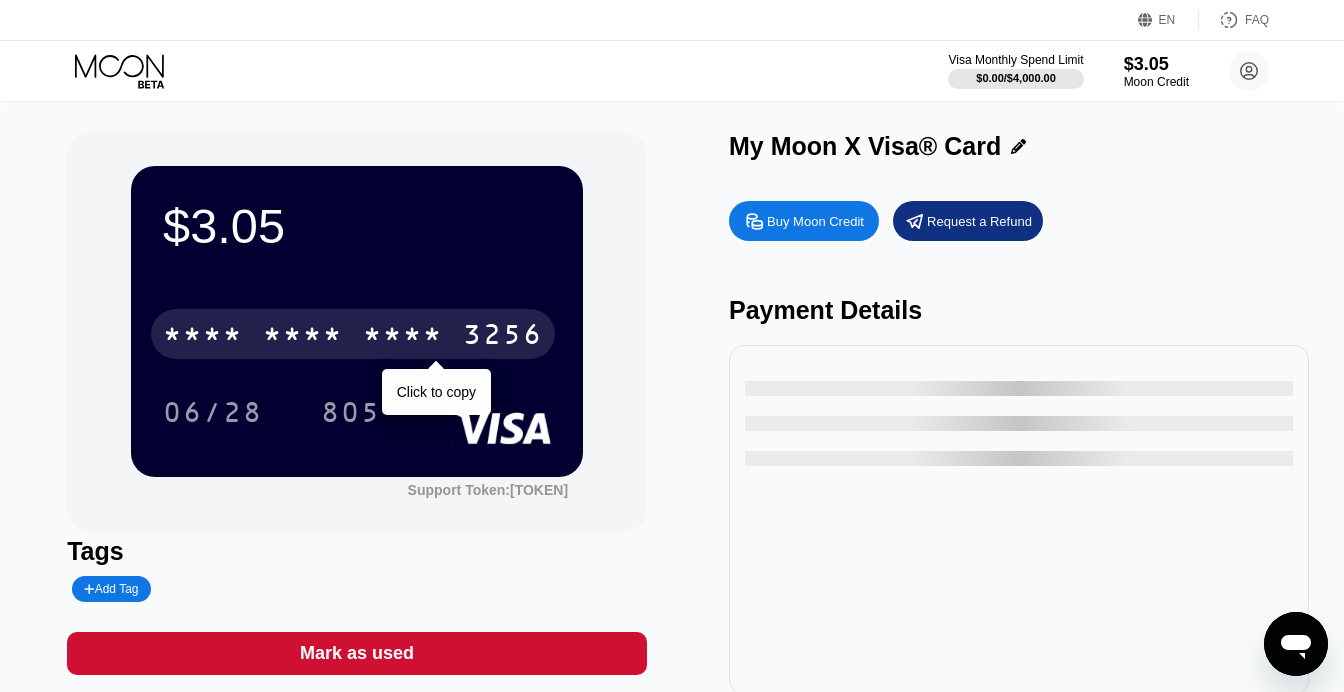 click on "* * * * * * * * * * * * [CARD_LAST_FOUR]" at bounding box center (353, 334) 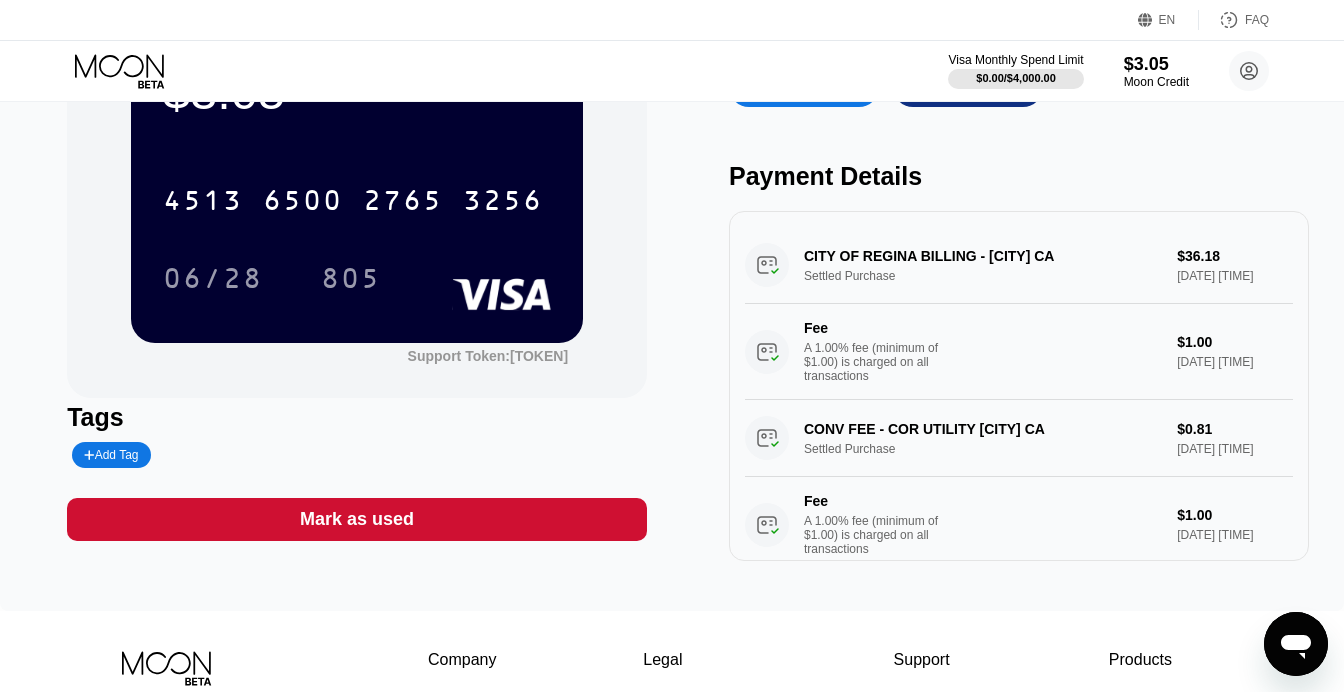 scroll, scrollTop: 0, scrollLeft: 0, axis: both 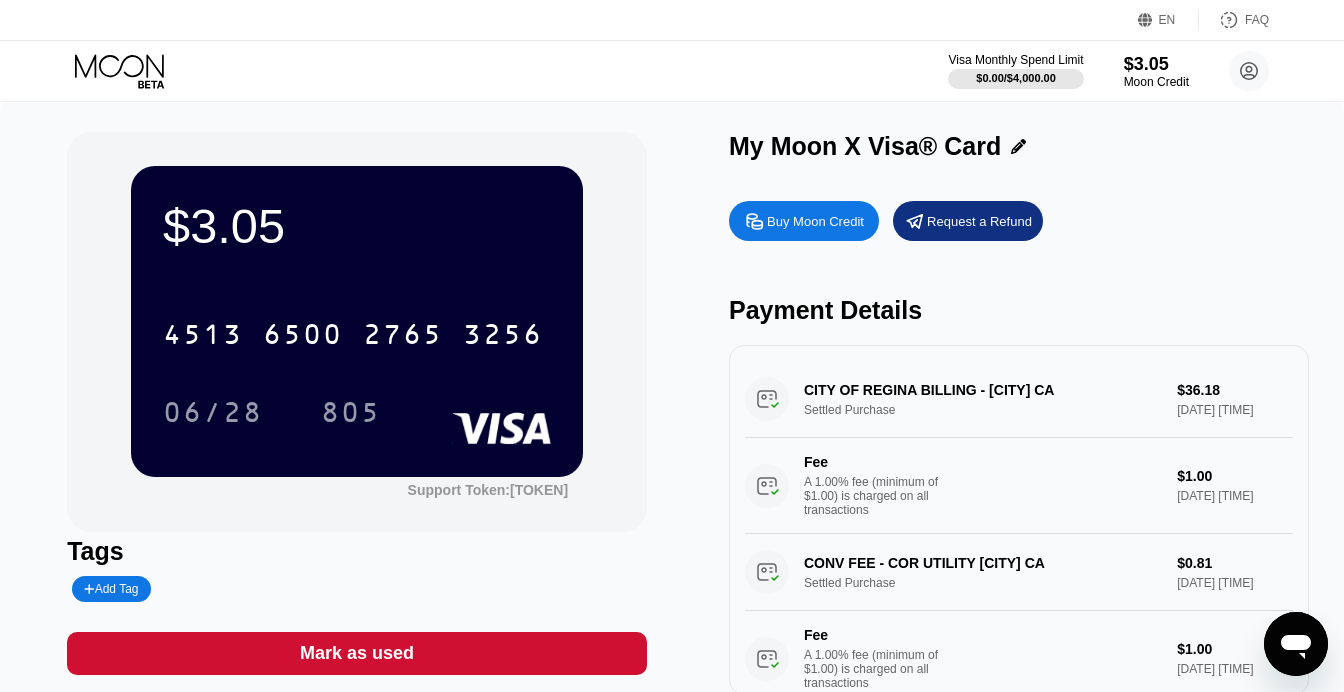 click on "$3.05 4513 6500 2765 3256 06/28 805 Support Token:  9e1662bd5c Tags  Add Tag Mark as used My Moon X Visa® Card Buy Moon Credit Request a Refund Payment Details CITY OF REGINA BILLING - REGINA       CA Settled Purchase $36.18 Jul 31, 2025 2:22 PM Fee A 1.00% fee (minimum of $1.00) is charged on all transactions $1.00 Jul 31, 2025 2:22 PM CONV FEE - COR UTILITY BIETOBICOKE    CA Settled Purchase $0.81 Jul 31, 2025 2:22 PM Fee A 1.00% fee (minimum of $1.00) is charged on all transactions $1.00 Jul 31, 2025 2:22 PM CITY OF REGINA BILLING - REGINA       CA Decline $39.80 Jul 31, 2025 2:21 PM CITY OF REGINA BILLING - REGINA       CA Settled Purchase $434.21 Jul 31, 2025 2:17 PM Fee A 1.00% fee (minimum of $1.00) is charged on all transactions $4.34 Jul 31, 2025 2:17 PM CONV FEE - COR UTILITY BIETOBICOKE    CA Settled Purchase $9.77 Jul 31, 2025 2:17 PM Fee A 1.00% fee (minimum of $1.00) is charged on all transactions $1.00 Jul 31, 2025 2:17 PM CITY OF REGINA BILLING - REGINA       CA Settled Purchase $325.97 Fee" at bounding box center [672, 423] 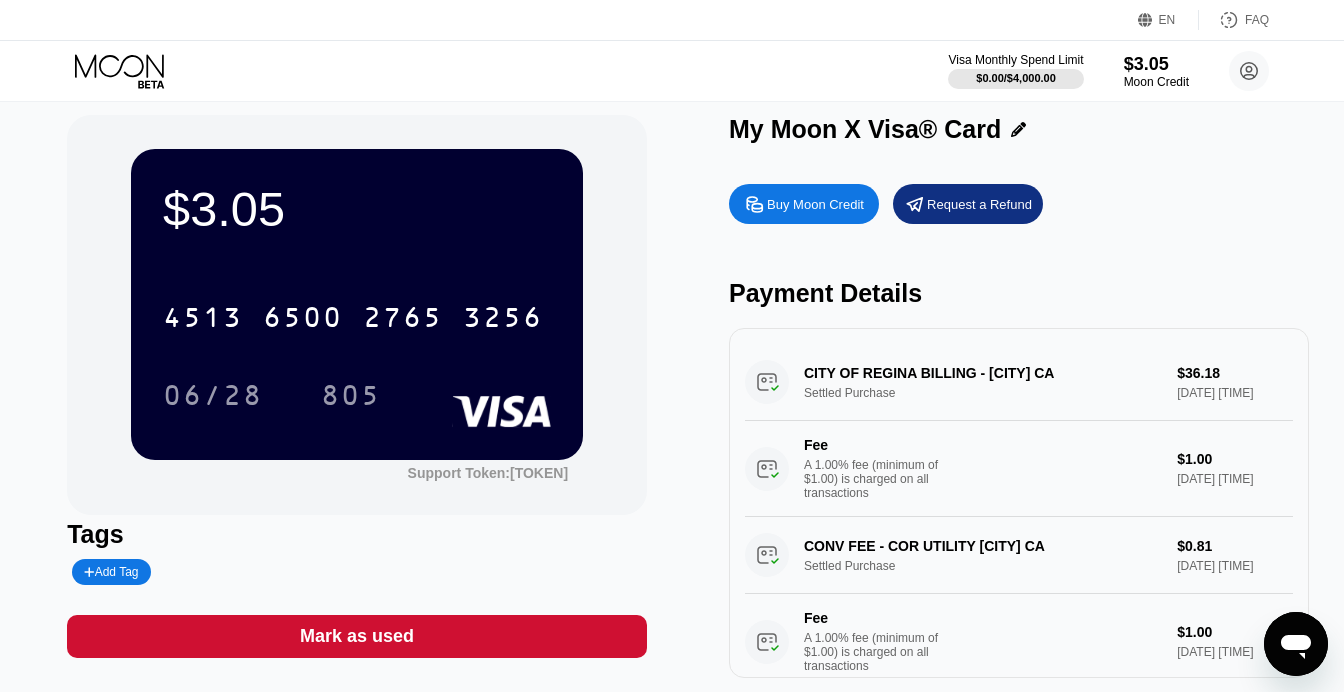 scroll, scrollTop: 0, scrollLeft: 0, axis: both 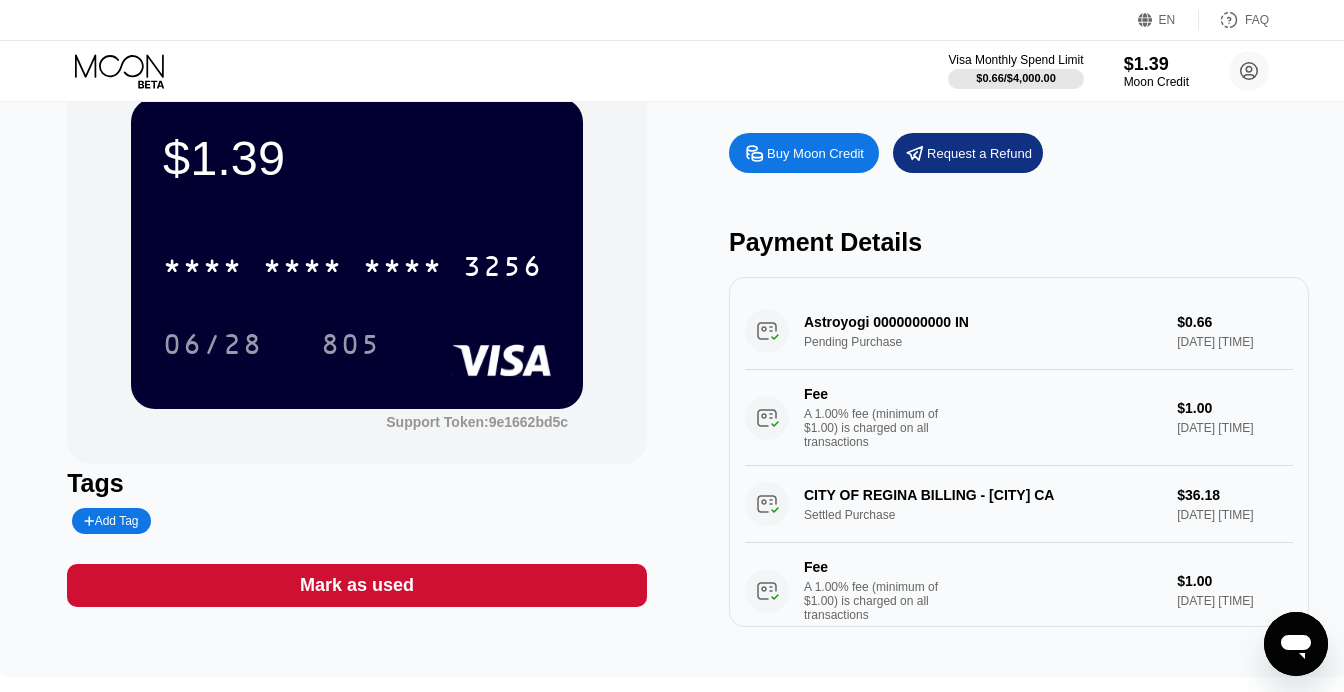 click on "$1.39 * * * * * * * * * * * * 3256 06/28 805 Support Token:  9e1662bd5c Tags  Add Tag Mark as used My Moon X Visa® Card Buy Moon Credit Request a Refund Payment Details Astroyogi                0000000000   IN Pending Purchase $0.66 Aug 05, 2025 6:50 PM Fee A 1.00% fee (minimum of $1.00) is charged on all transactions $1.00 Aug 05, 2025 6:50 PM CITY OF REGINA BILLING - REGINA       CA Settled Purchase $36.18 Jul 31, 2025 2:22 PM Fee A 1.00% fee (minimum of $1.00) is charged on all transactions $1.00 Jul 31, 2025 2:22 PM CONV FEE - COR UTILITY BIETOBICOKE    CA Settled Purchase $0.81 Jul 31, 2025 2:22 PM Fee A 1.00% fee (minimum of $1.00) is charged on all transactions $1.00 Jul 31, 2025 2:22 PM CITY OF REGINA BILLING - REGINA       CA Decline $39.80 Jul 31, 2025 2:21 PM CITY OF REGINA BILLING - REGINA       CA Settled Purchase $434.21 Jul 31, 2025 2:17 PM Fee A 1.00% fee (minimum of $1.00) is charged on all transactions $4.34 Jul 31, 2025 2:17 PM CONV FEE - COR UTILITY BIETOBICOKE    CA Settled Purchase Fee" at bounding box center [672, 345] 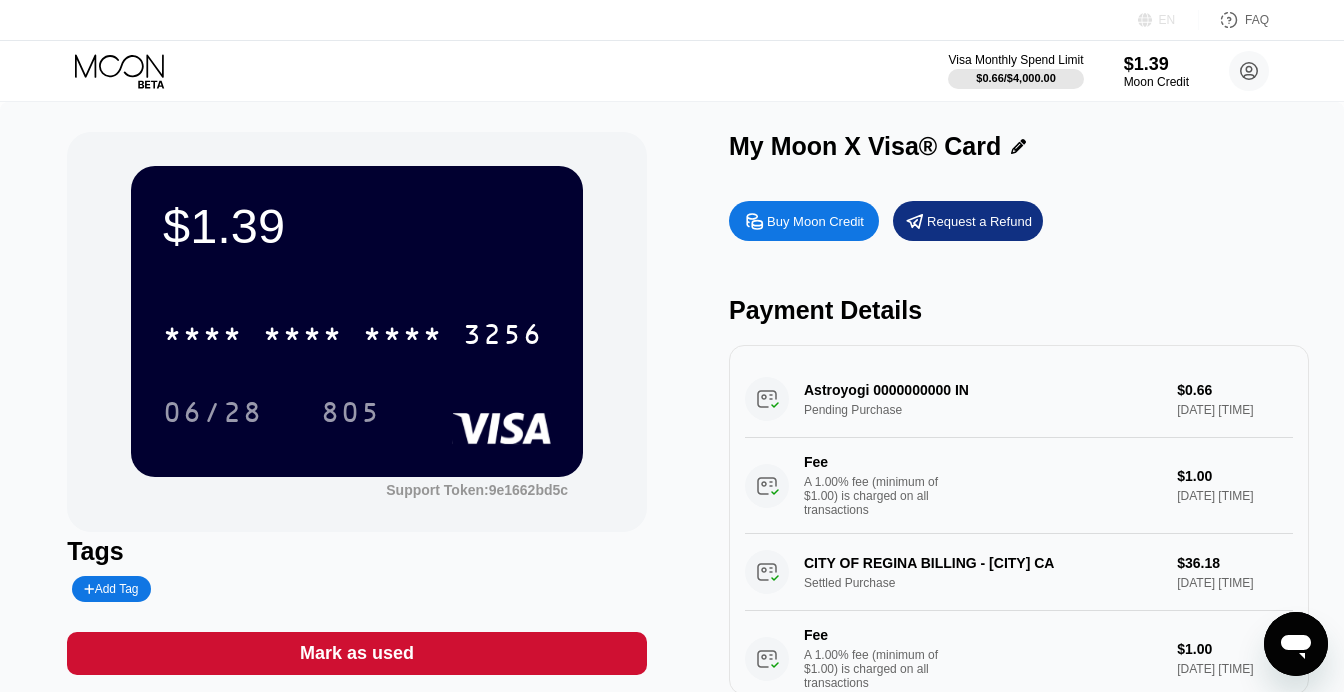 click 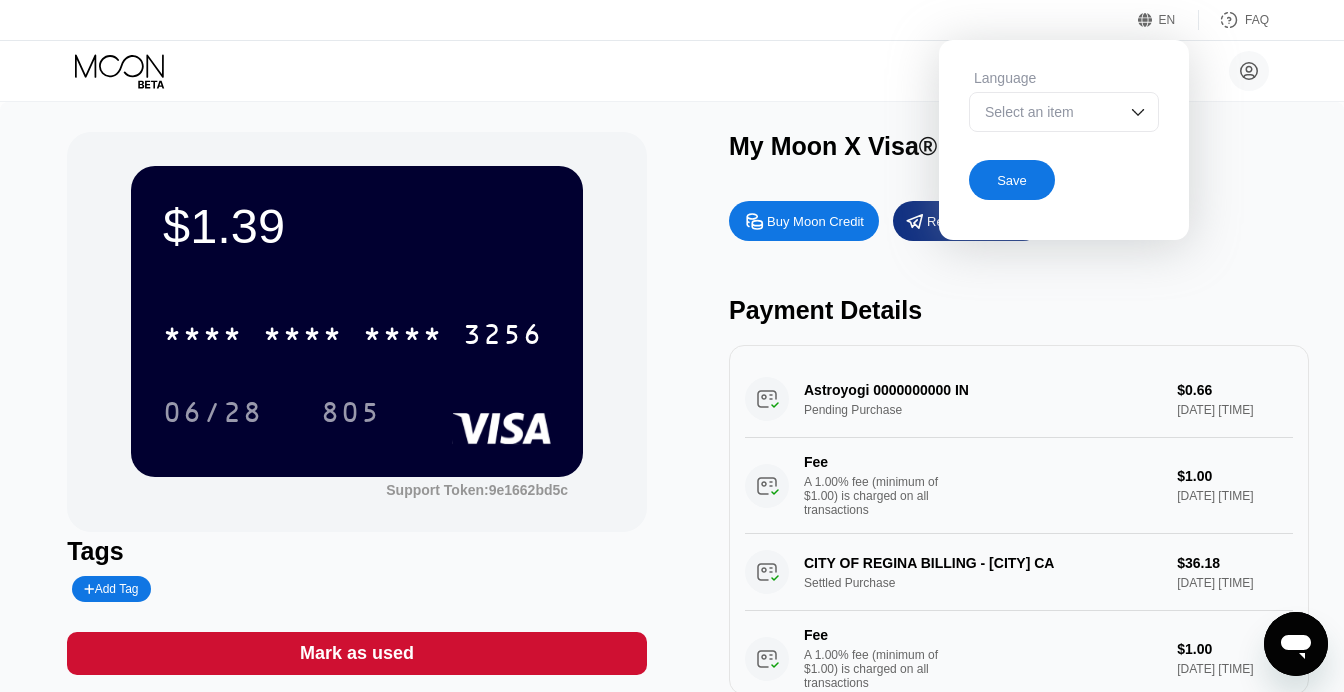 click on "EN Language Select an item Save FAQ vfb1893@btcmod.com  Home Settings Support Careers About Us Log out Privacy policy Terms" at bounding box center [672, 51] 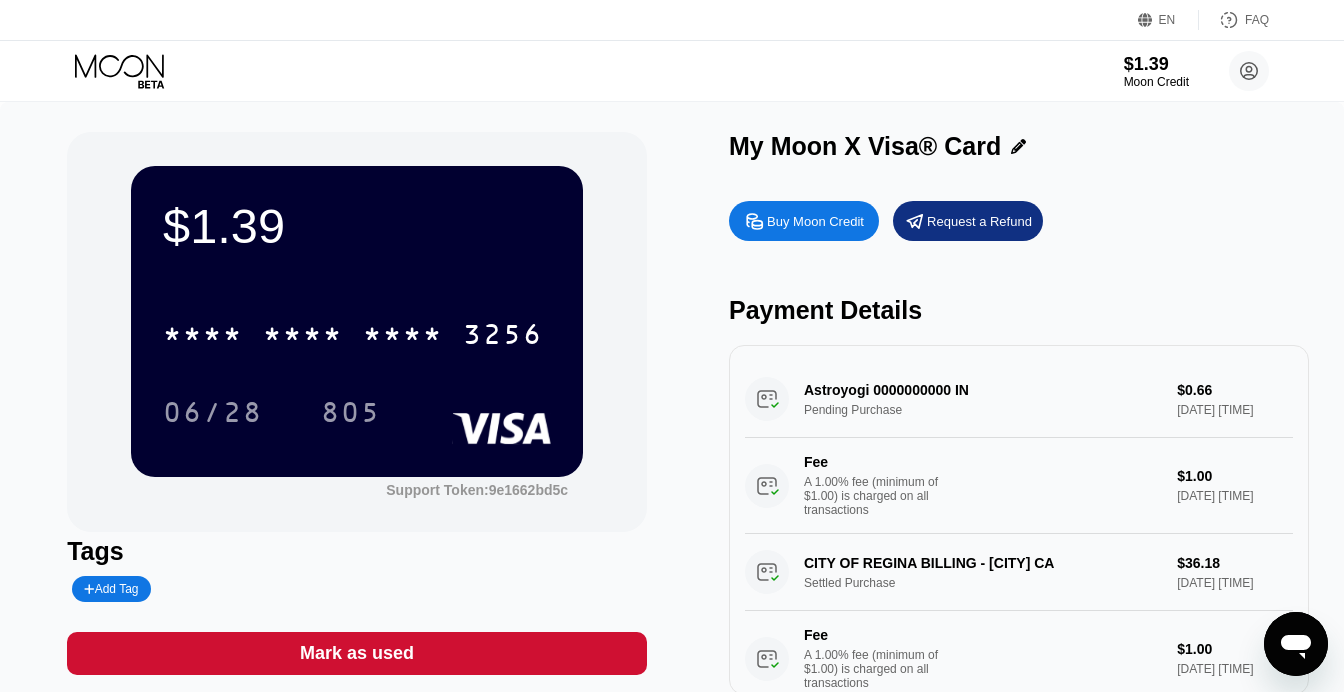 click on "$1.39 Moon Credit vfb1893@btcmod.com  Home Settings Support Careers About Us Log out Privacy policy Terms" at bounding box center (672, 71) 